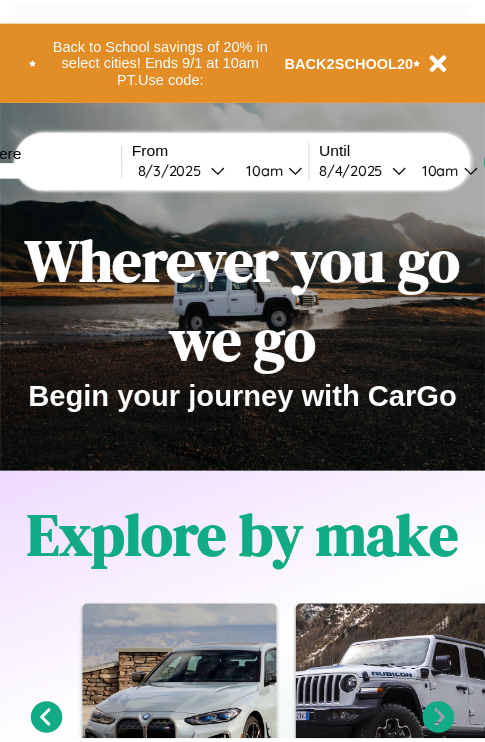 scroll, scrollTop: 0, scrollLeft: 0, axis: both 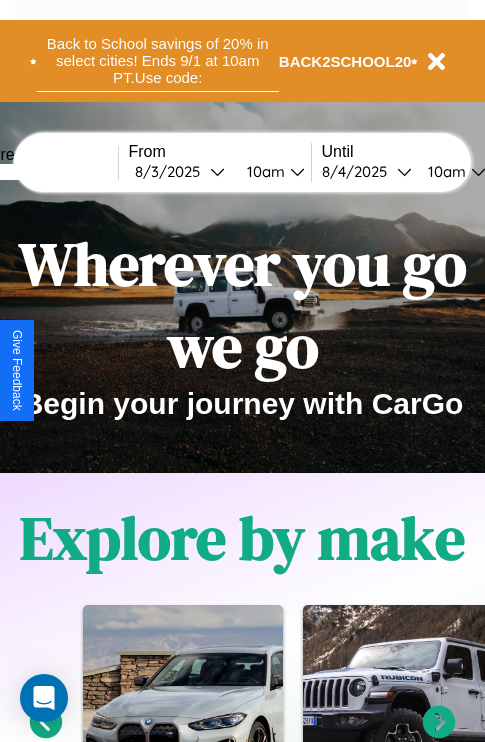 click on "Back to School savings of 20% in select cities! Ends 9/1 at 10am PT.  Use code:" at bounding box center (158, 61) 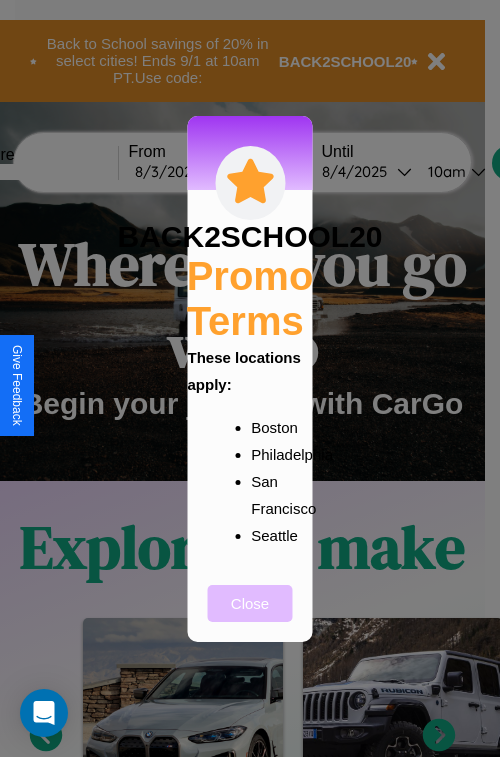 click on "Close" at bounding box center [250, 603] 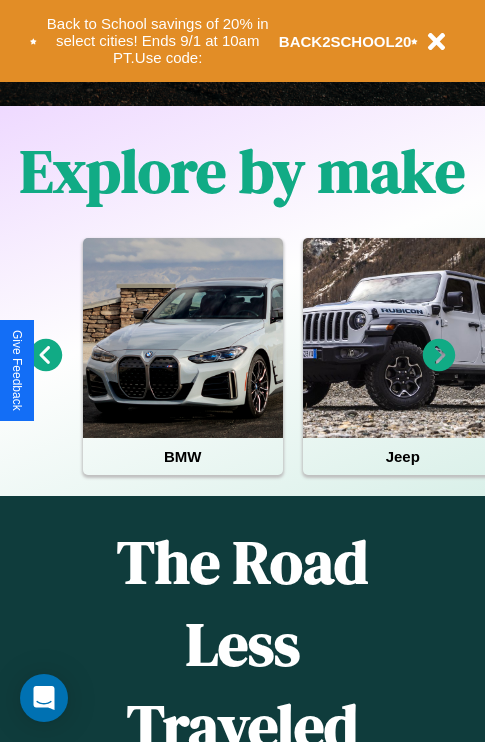 scroll, scrollTop: 0, scrollLeft: 0, axis: both 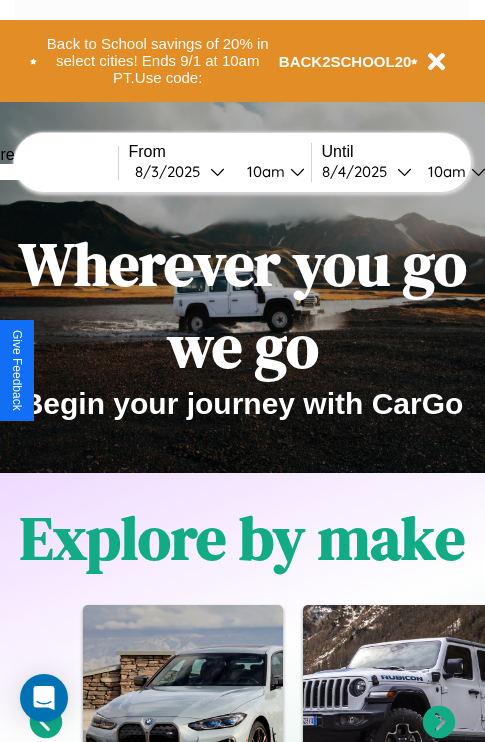 click at bounding box center (43, 172) 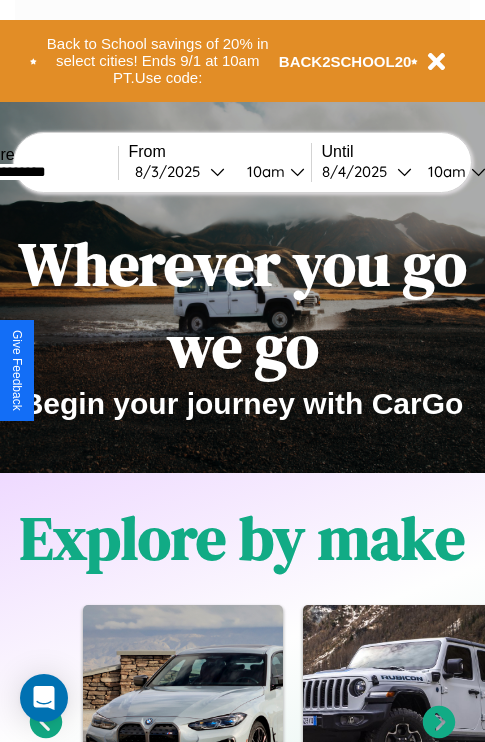 type on "**********" 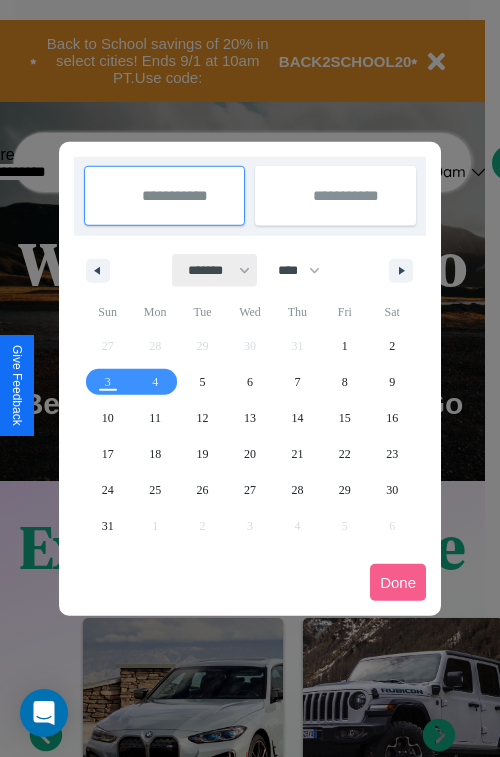 click on "******* ******** ***** ***** *** **** **** ****** ********* ******* ******** ********" at bounding box center [215, 270] 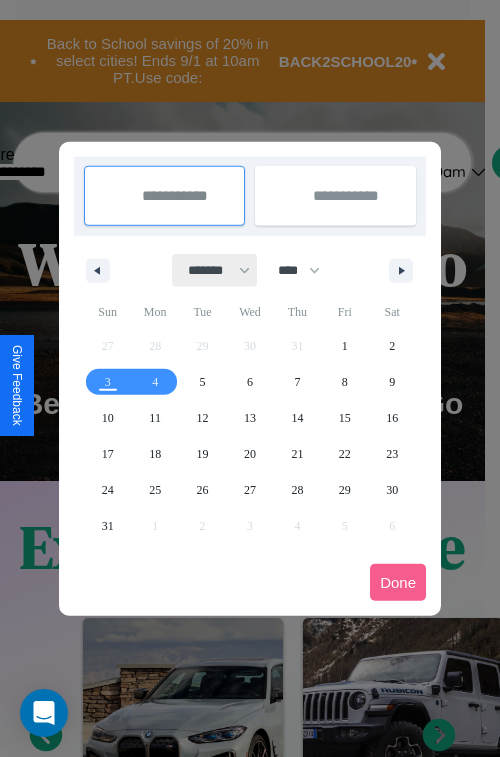 select on "*" 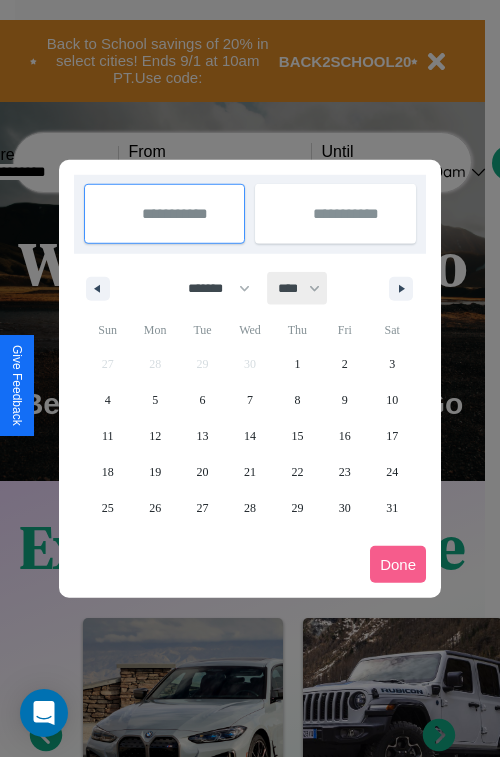 click on "**** **** **** **** **** **** **** **** **** **** **** **** **** **** **** **** **** **** **** **** **** **** **** **** **** **** **** **** **** **** **** **** **** **** **** **** **** **** **** **** **** **** **** **** **** **** **** **** **** **** **** **** **** **** **** **** **** **** **** **** **** **** **** **** **** **** **** **** **** **** **** **** **** **** **** **** **** **** **** **** **** **** **** **** **** **** **** **** **** **** **** **** **** **** **** **** **** **** **** **** **** **** **** **** **** **** **** **** **** **** **** **** **** **** **** **** **** **** **** **** ****" at bounding box center [298, 288] 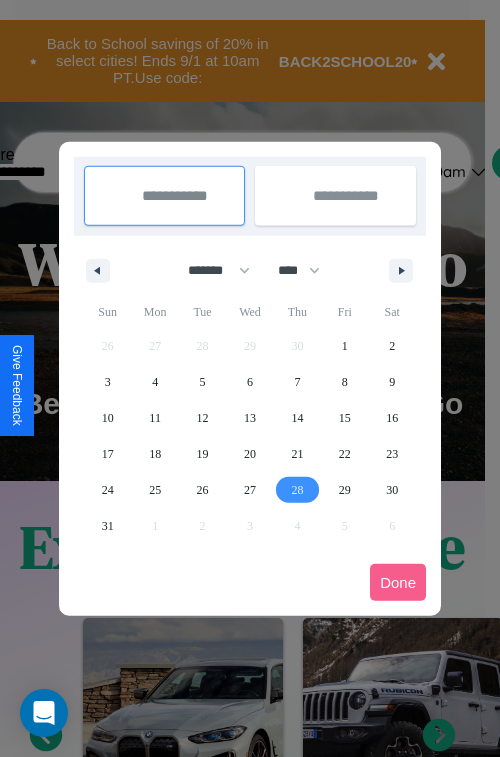 click on "28" at bounding box center (297, 490) 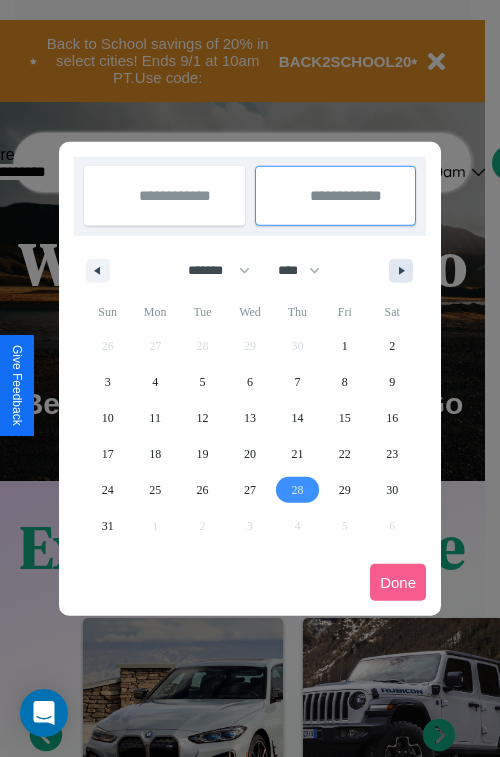 click at bounding box center [405, 271] 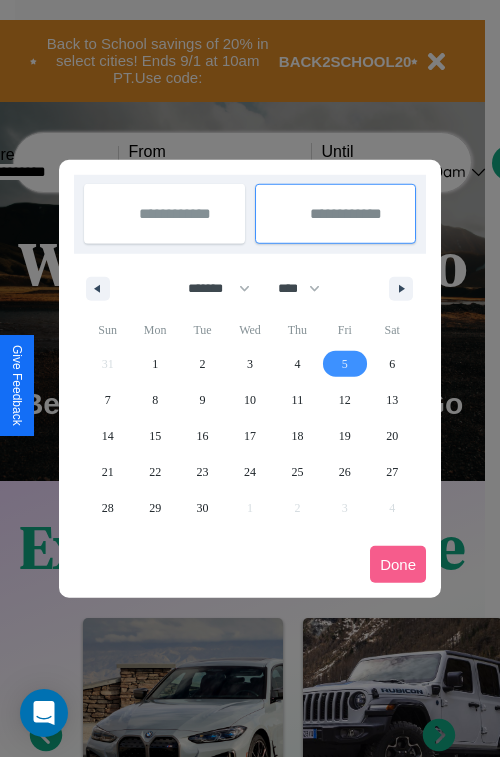 click on "5" at bounding box center (345, 364) 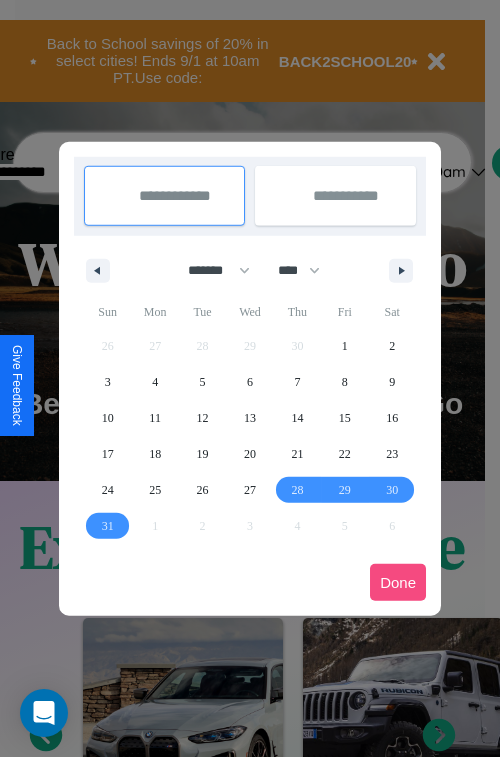 click on "Done" at bounding box center (398, 582) 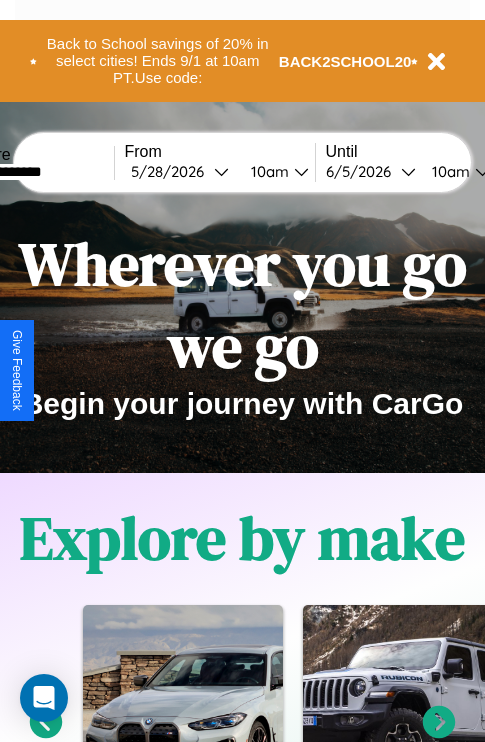 scroll, scrollTop: 0, scrollLeft: 72, axis: horizontal 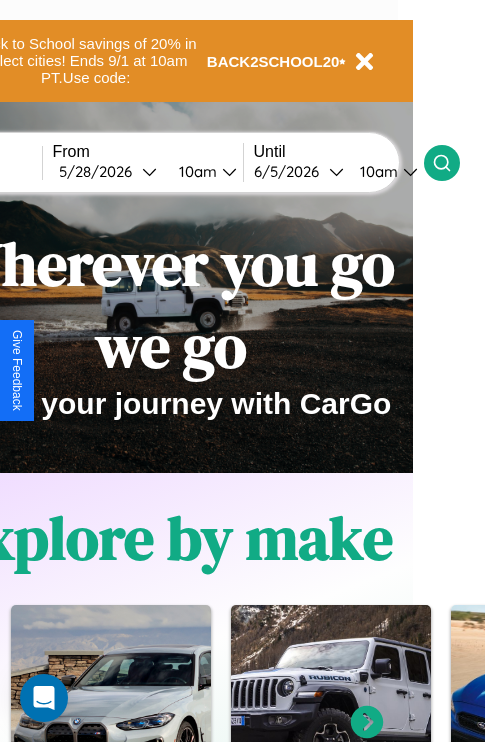 click 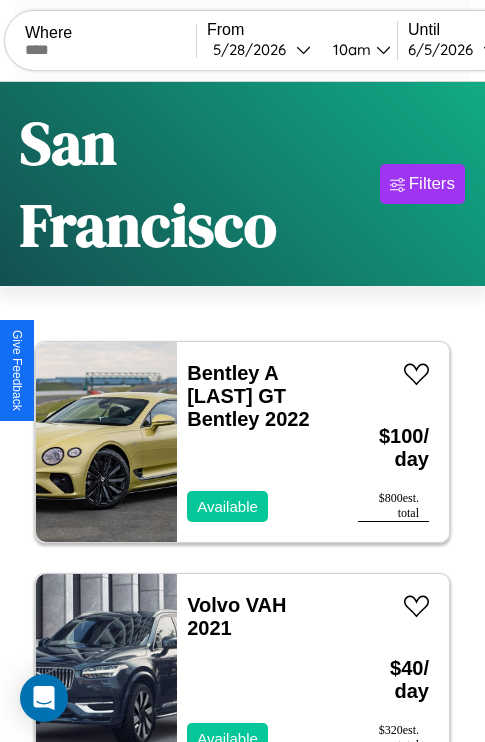 scroll, scrollTop: 138, scrollLeft: 0, axis: vertical 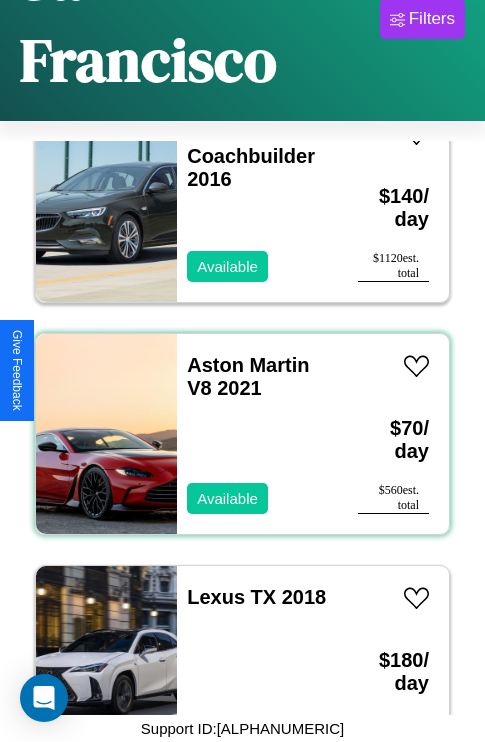 click on "Aston Martin   V8   2021 Available" at bounding box center [257, 434] 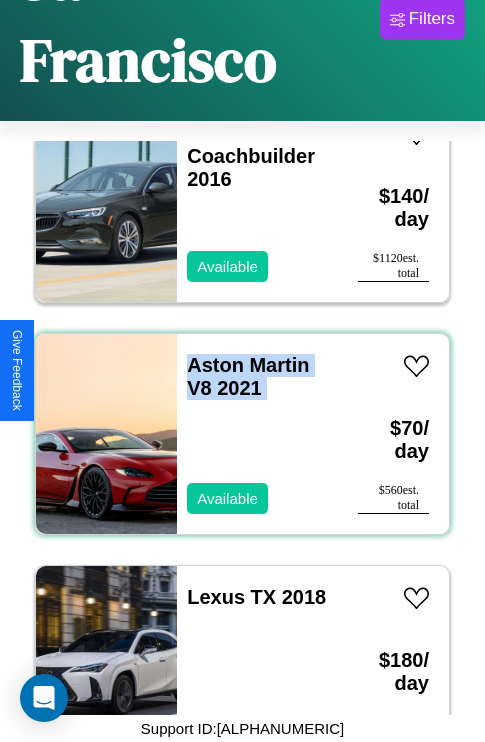 click on "Aston Martin   V8   2021 Available" at bounding box center [257, 434] 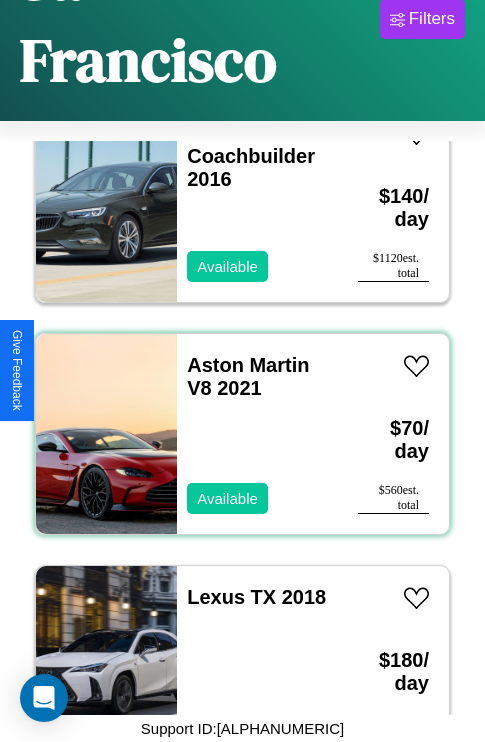 click on "Aston Martin   V8   2021 Available" at bounding box center [257, 434] 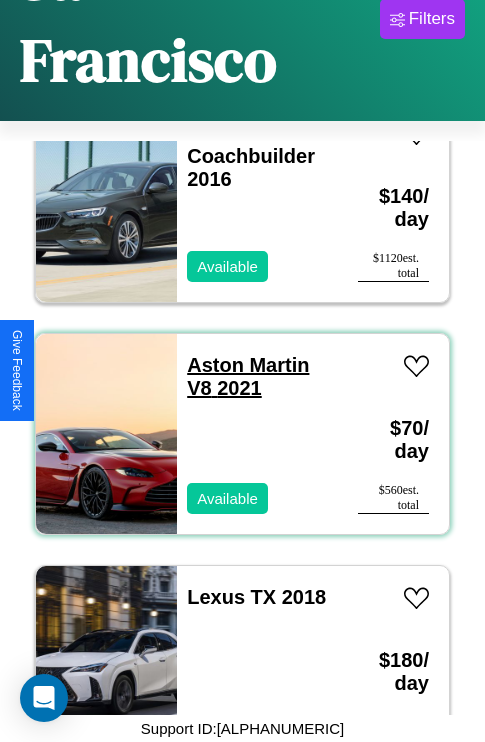 click on "Aston Martin   V8   2021" at bounding box center (248, 376) 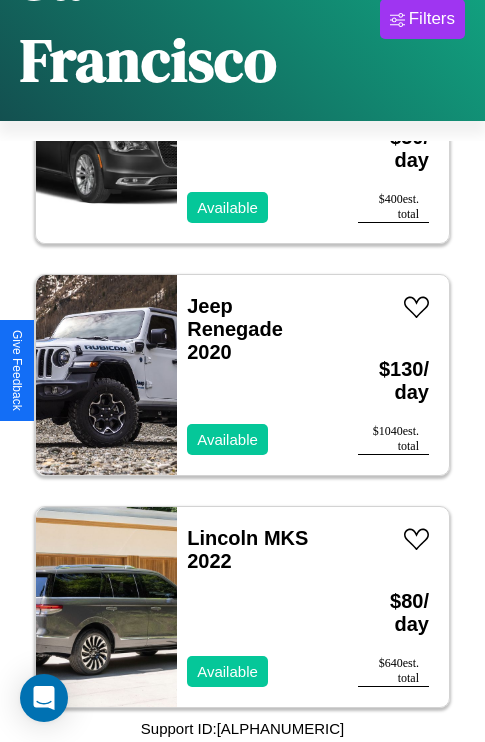 scroll, scrollTop: 4019, scrollLeft: 0, axis: vertical 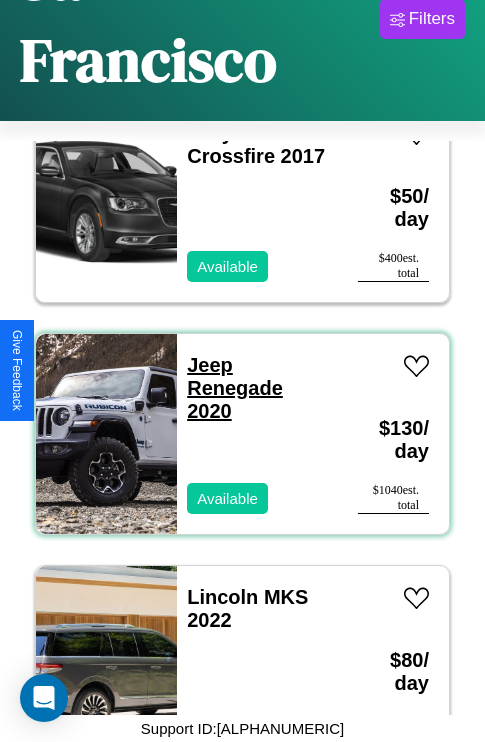 click on "Jeep   Renegade   2020" at bounding box center (235, 388) 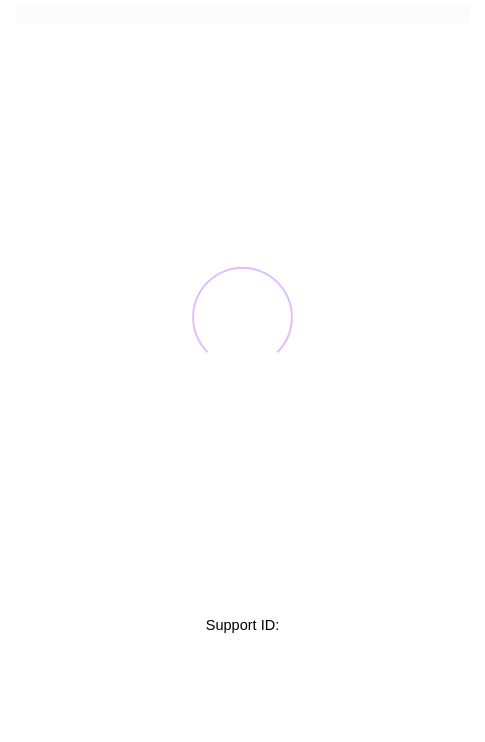 scroll, scrollTop: 0, scrollLeft: 0, axis: both 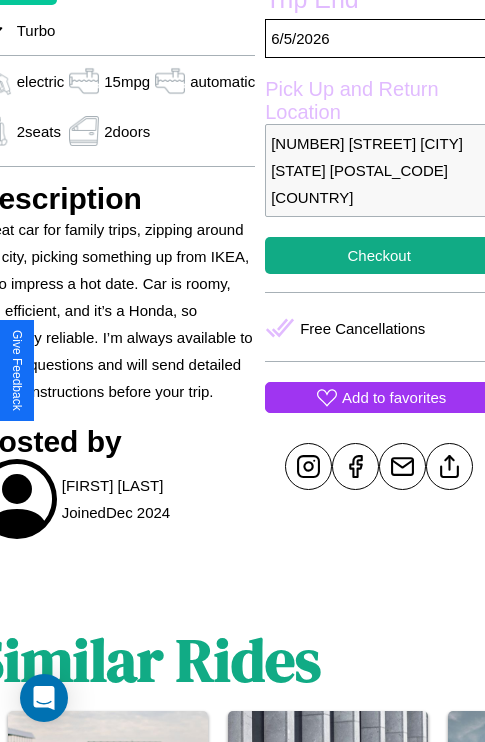 click on "Add to favorites" at bounding box center [394, 397] 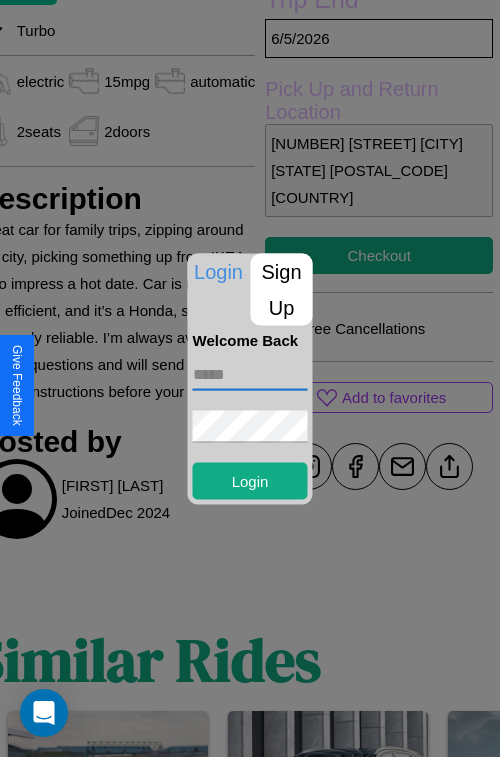 click at bounding box center [250, 374] 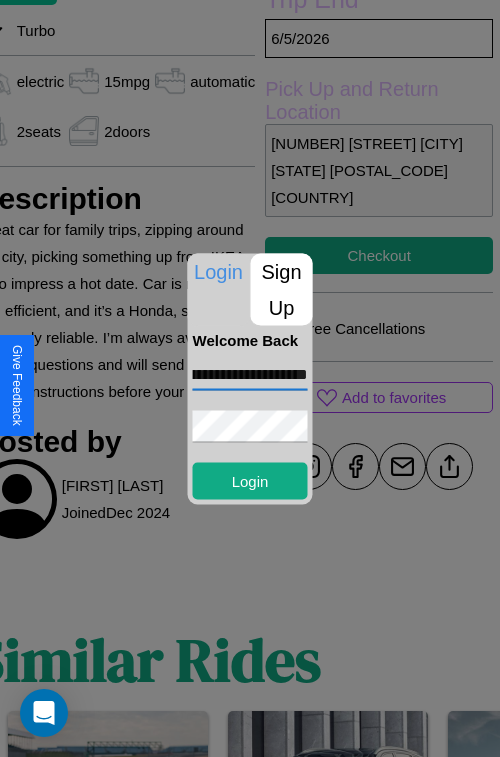 scroll, scrollTop: 0, scrollLeft: 101, axis: horizontal 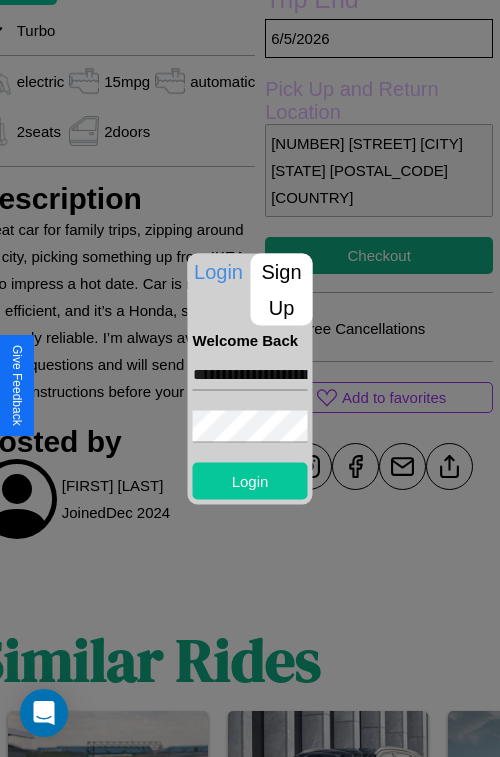 click on "Login" at bounding box center (250, 480) 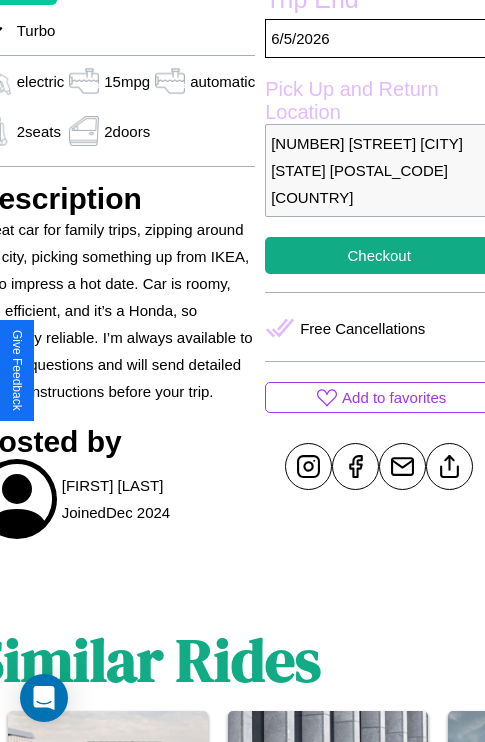 scroll, scrollTop: 519, scrollLeft: 96, axis: both 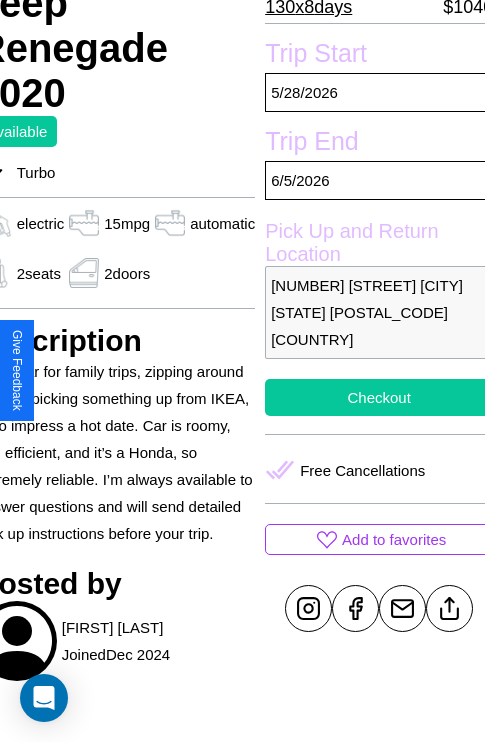 click on "Checkout" at bounding box center (379, 397) 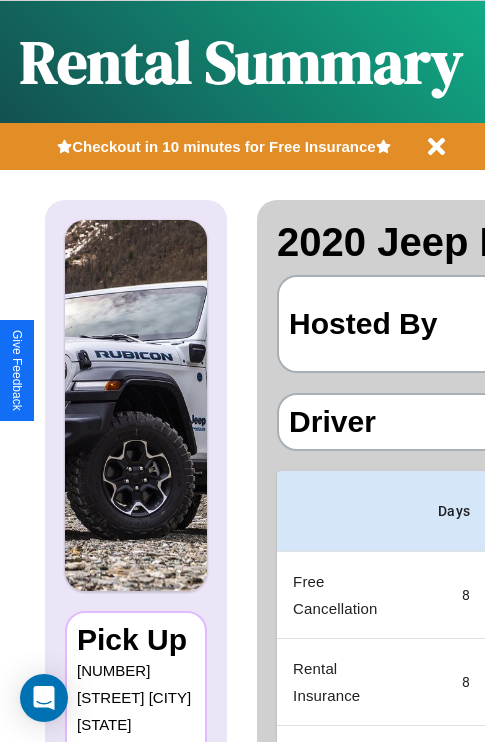 scroll, scrollTop: 0, scrollLeft: 378, axis: horizontal 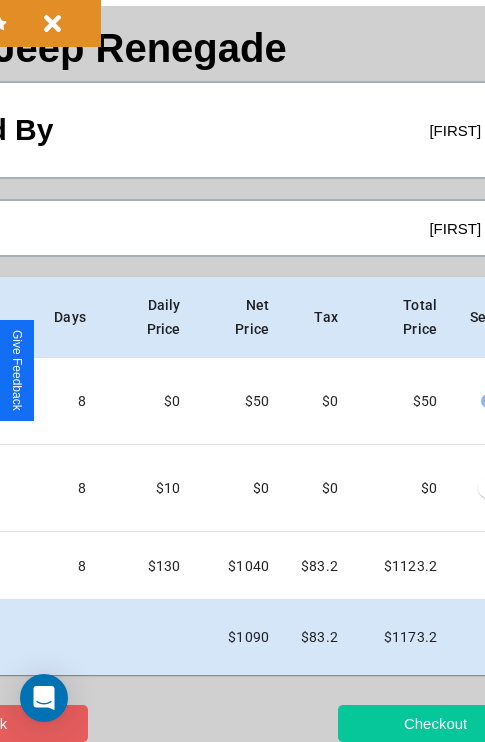 click on "Checkout" at bounding box center (435, 723) 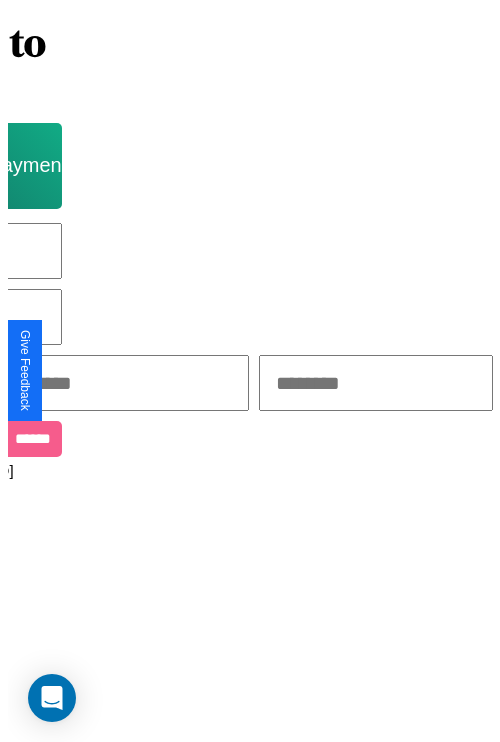 scroll, scrollTop: 0, scrollLeft: 0, axis: both 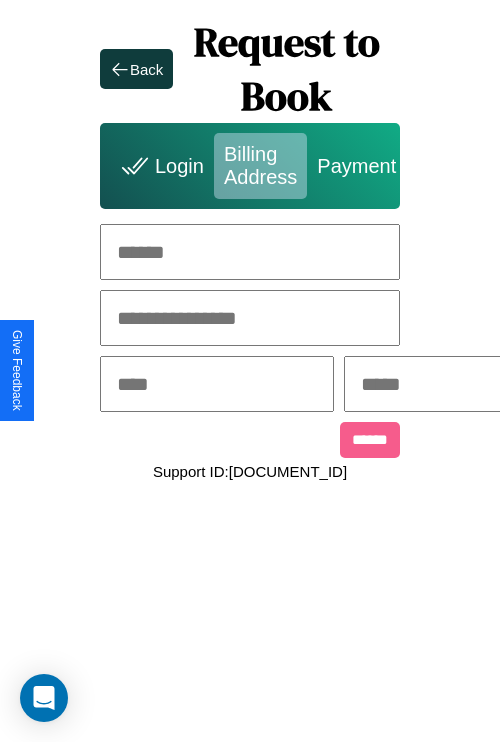 click at bounding box center [250, 252] 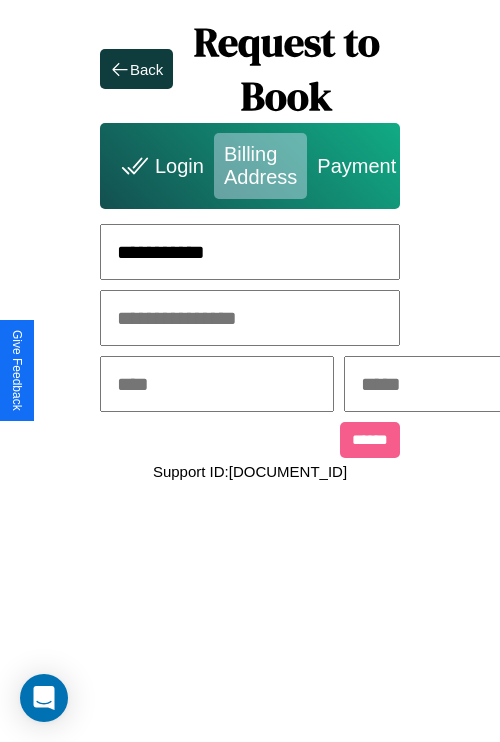 type on "**********" 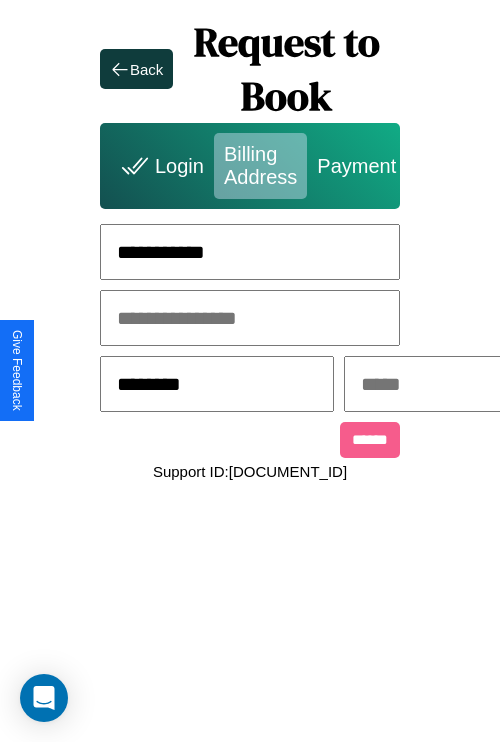type on "********" 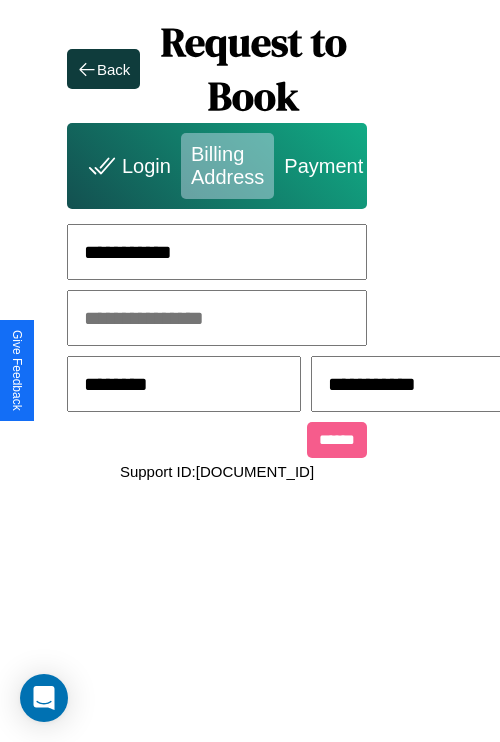 type on "**********" 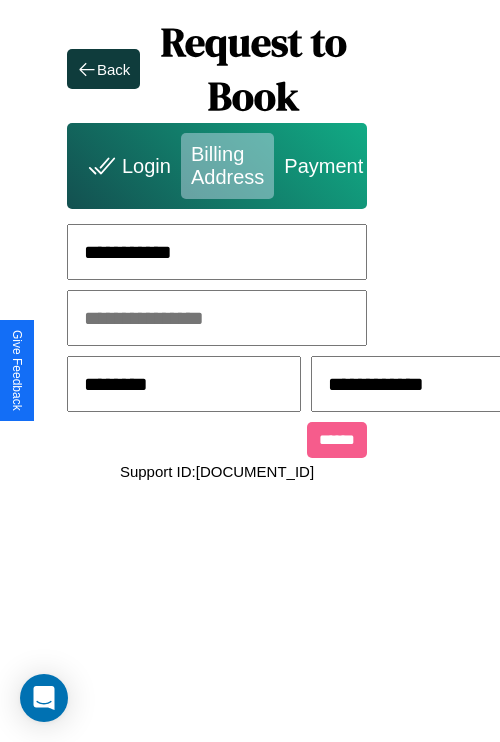 scroll, scrollTop: 0, scrollLeft: 44, axis: horizontal 